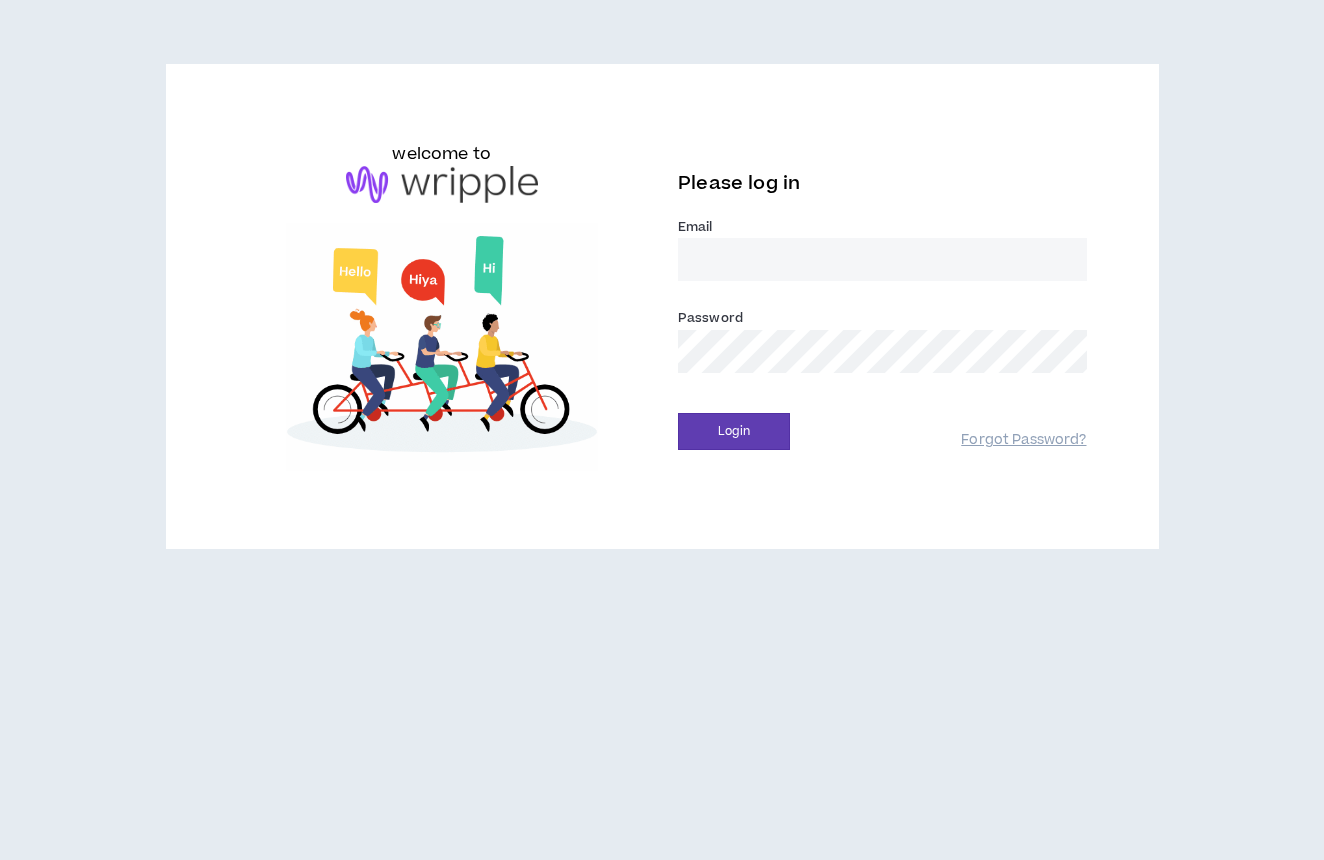 scroll, scrollTop: 0, scrollLeft: 0, axis: both 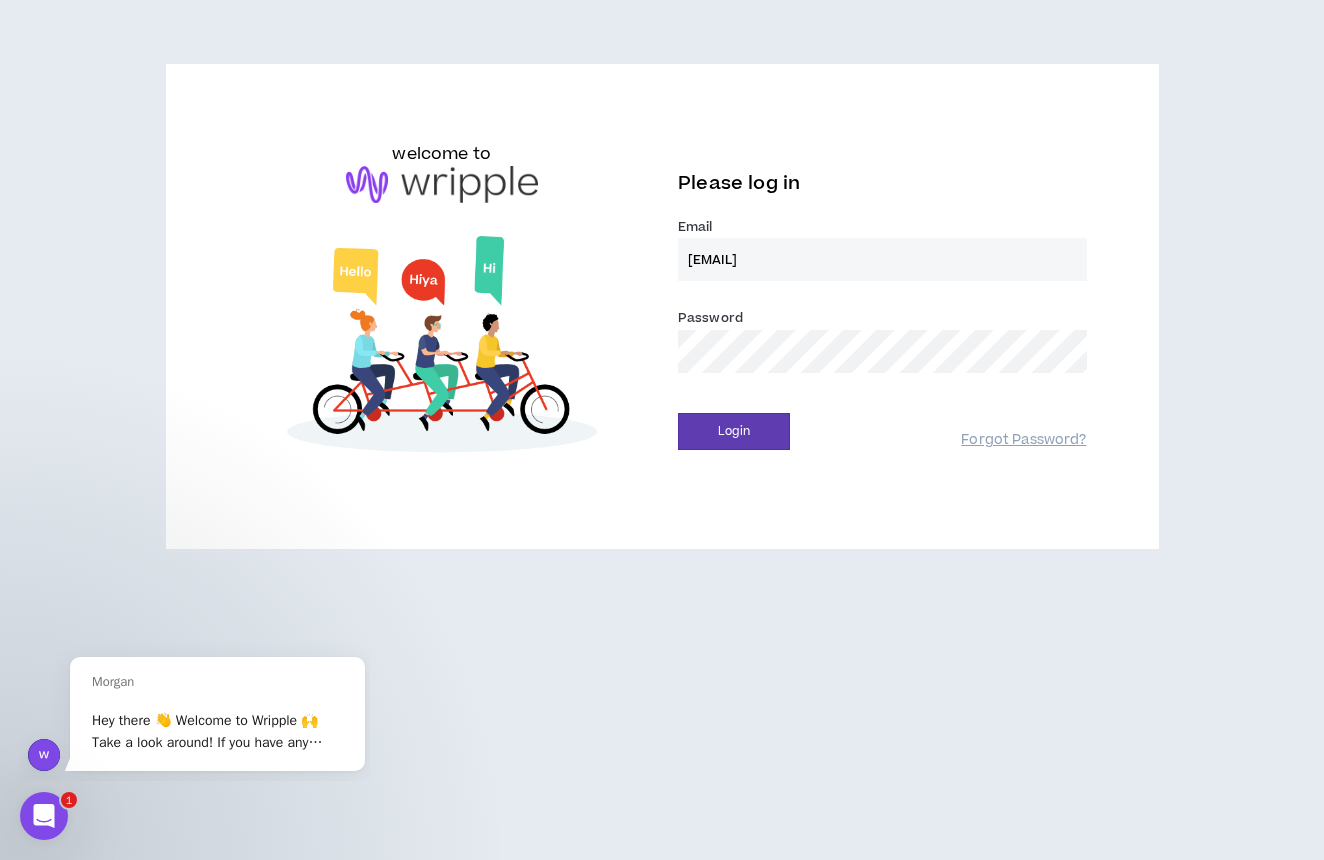 click on "Login" at bounding box center (734, 431) 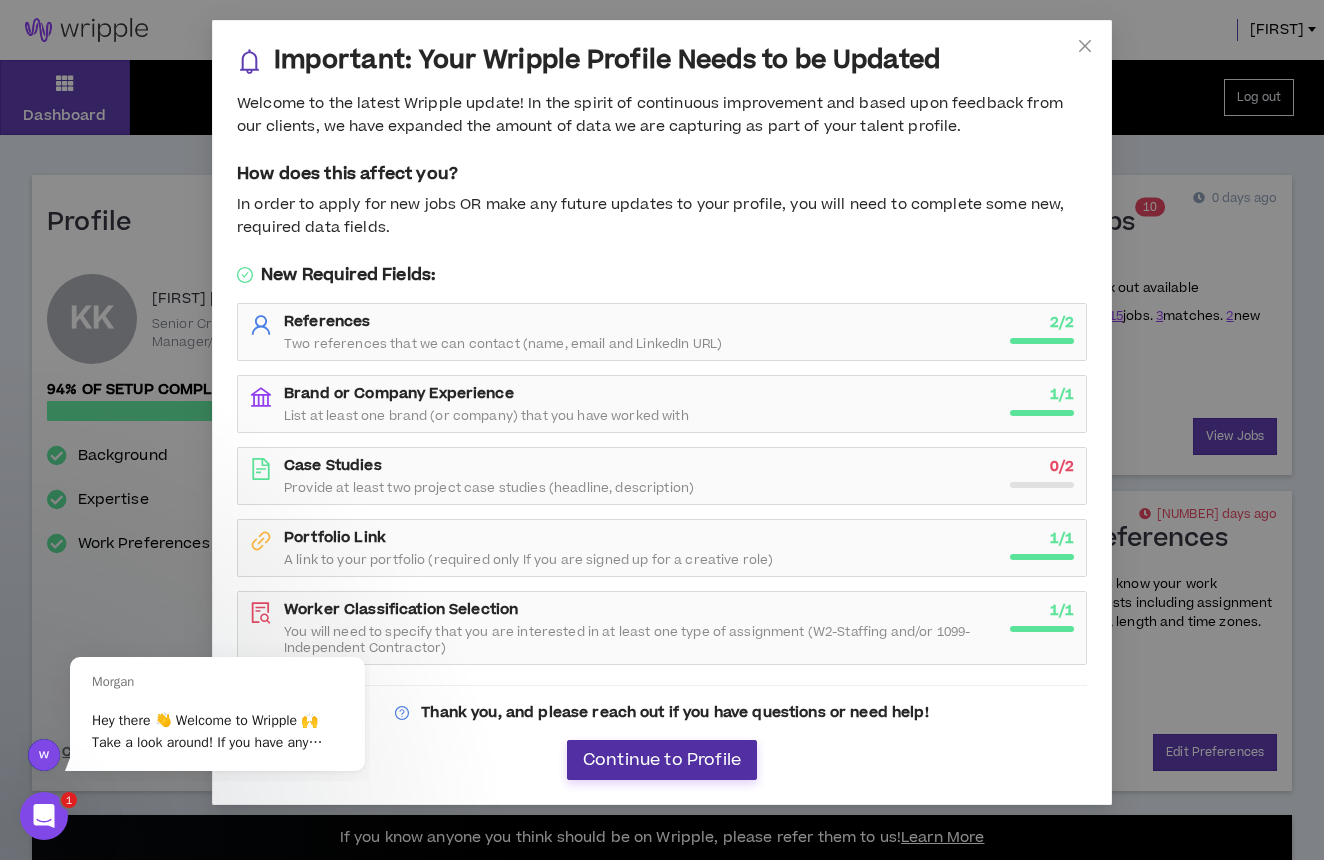 click on "Continue to Profile" at bounding box center (662, 760) 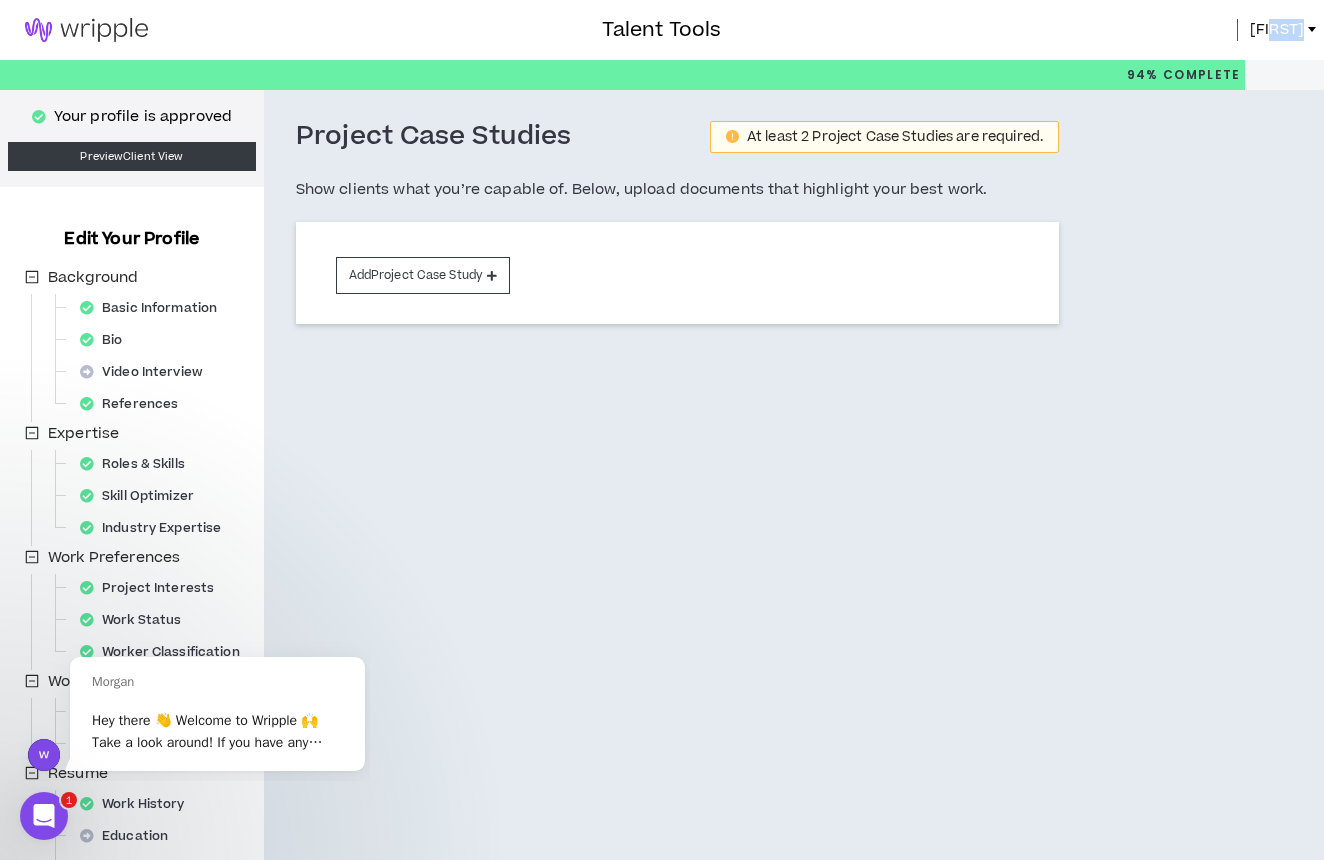 click on "[FIRST]" at bounding box center (1277, 30) 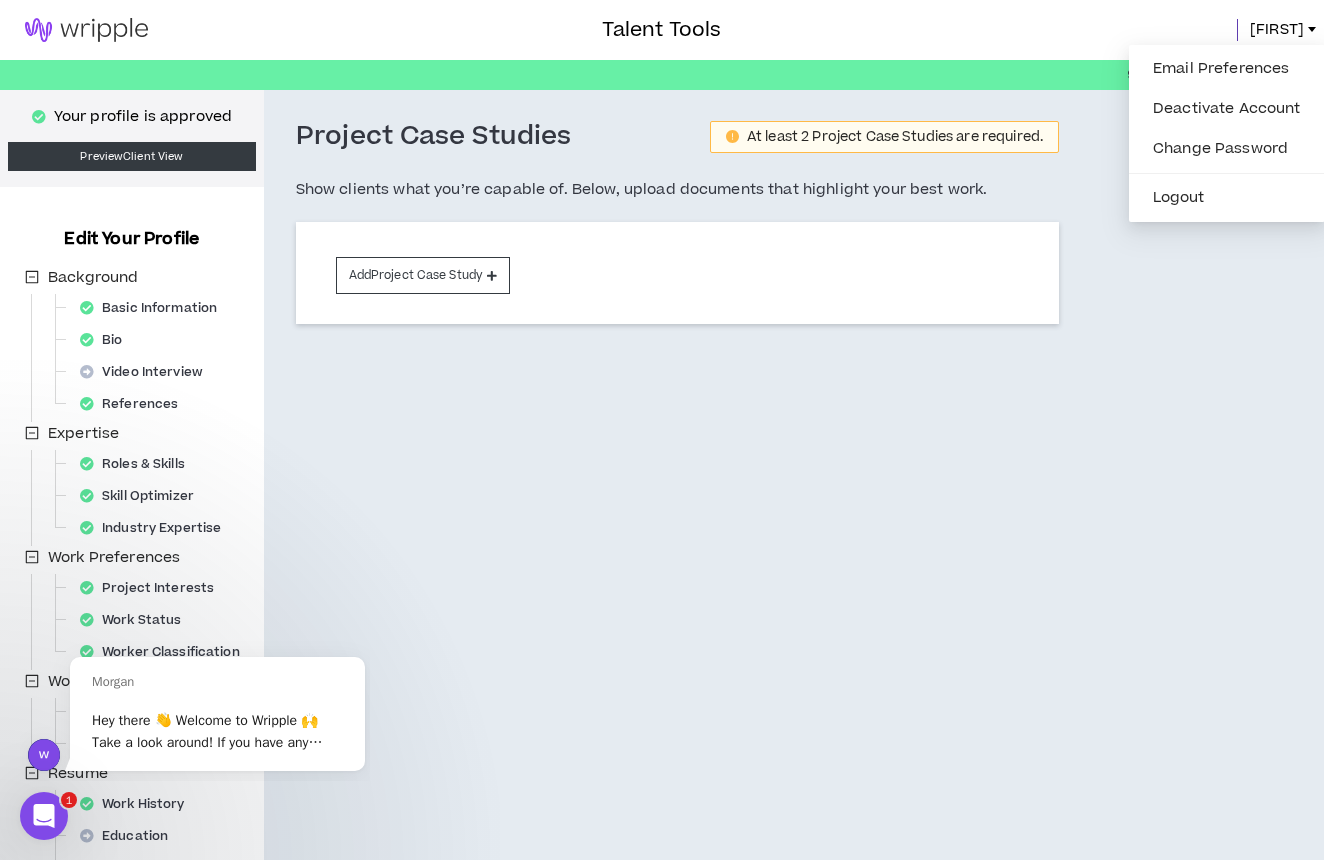 click on "Project Case Studies At least 2 Project Case Studies are required. Show clients what you’re capable of. Below, upload documents that highlight your best work. Add  Project Case Study" at bounding box center (760, 504) 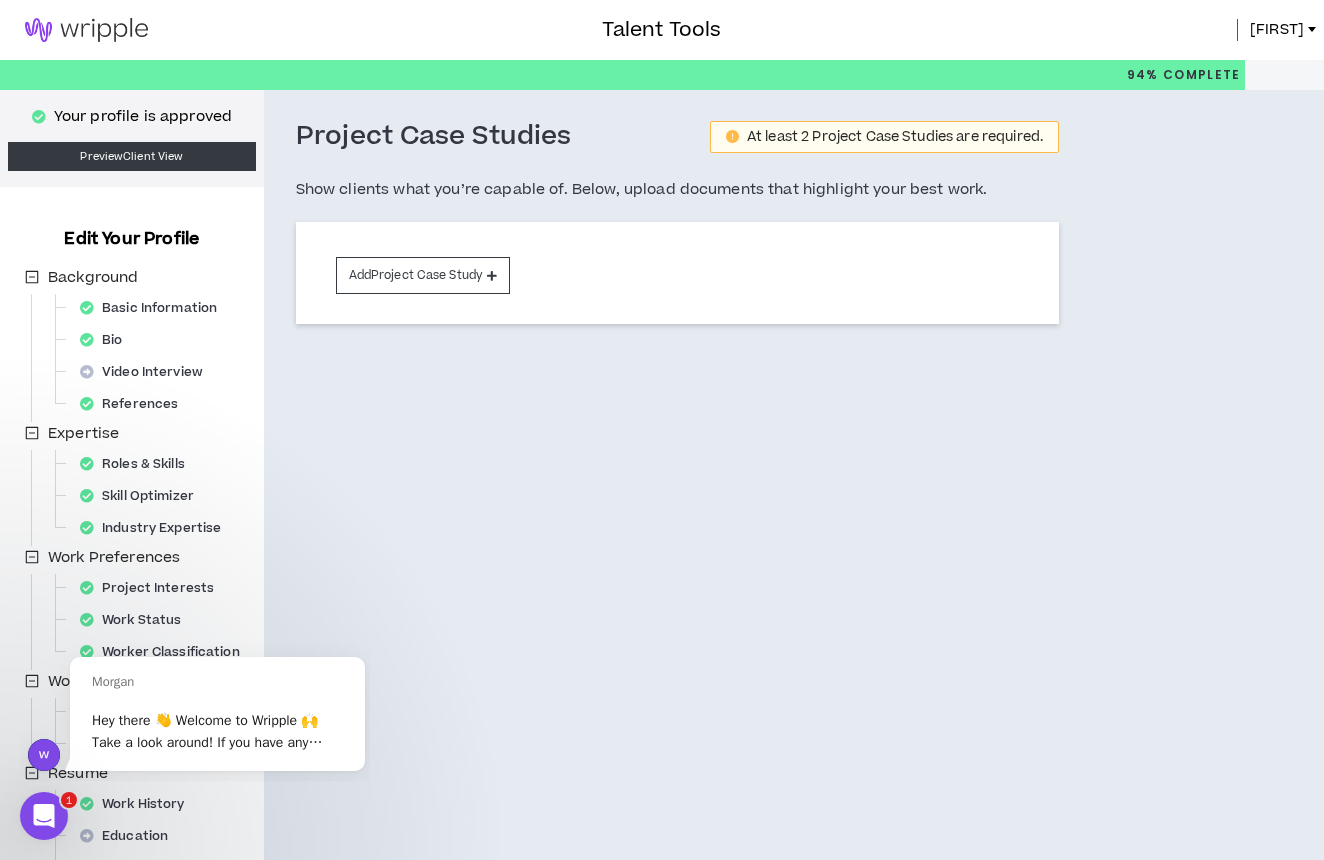 scroll, scrollTop: 0, scrollLeft: 0, axis: both 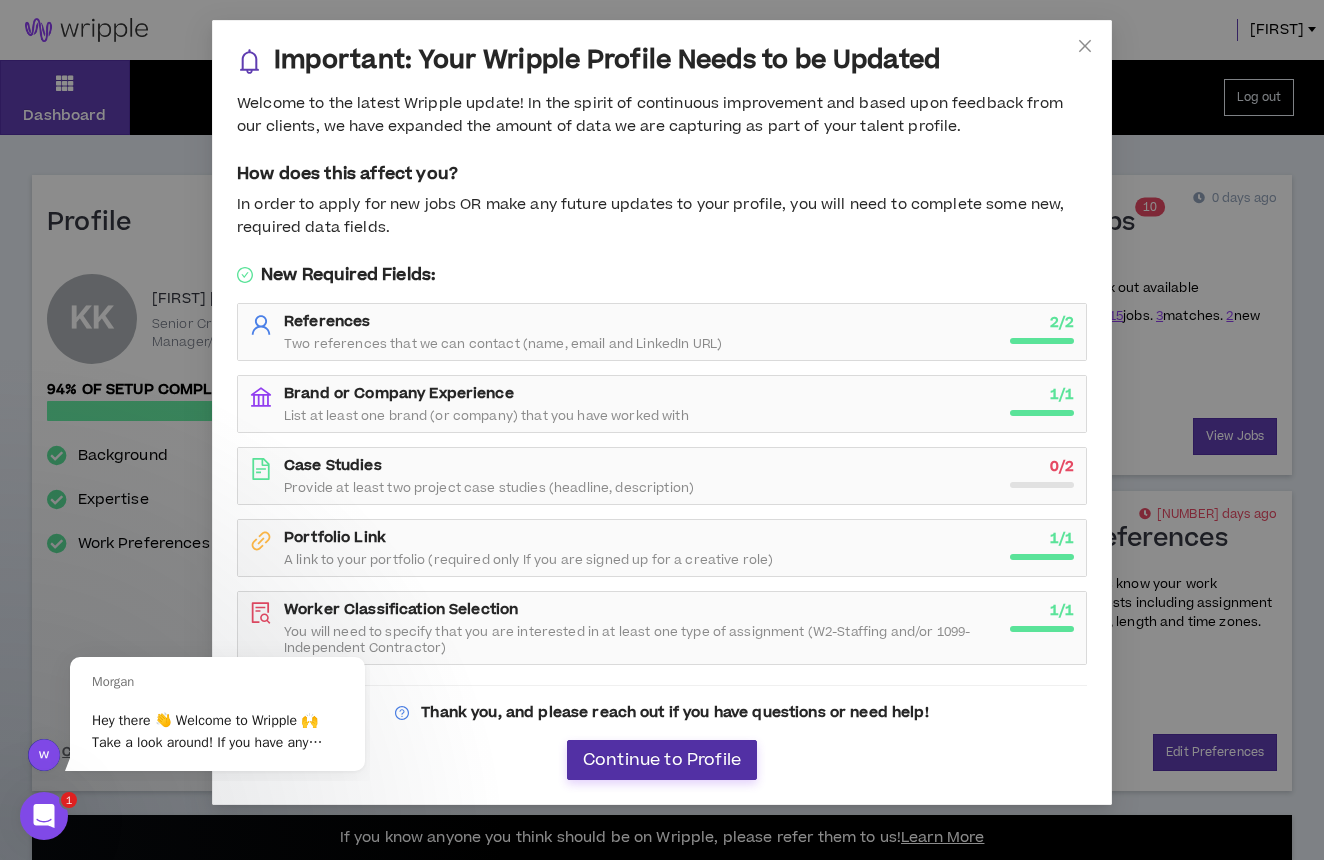 click on "Continue to Profile" at bounding box center (662, 760) 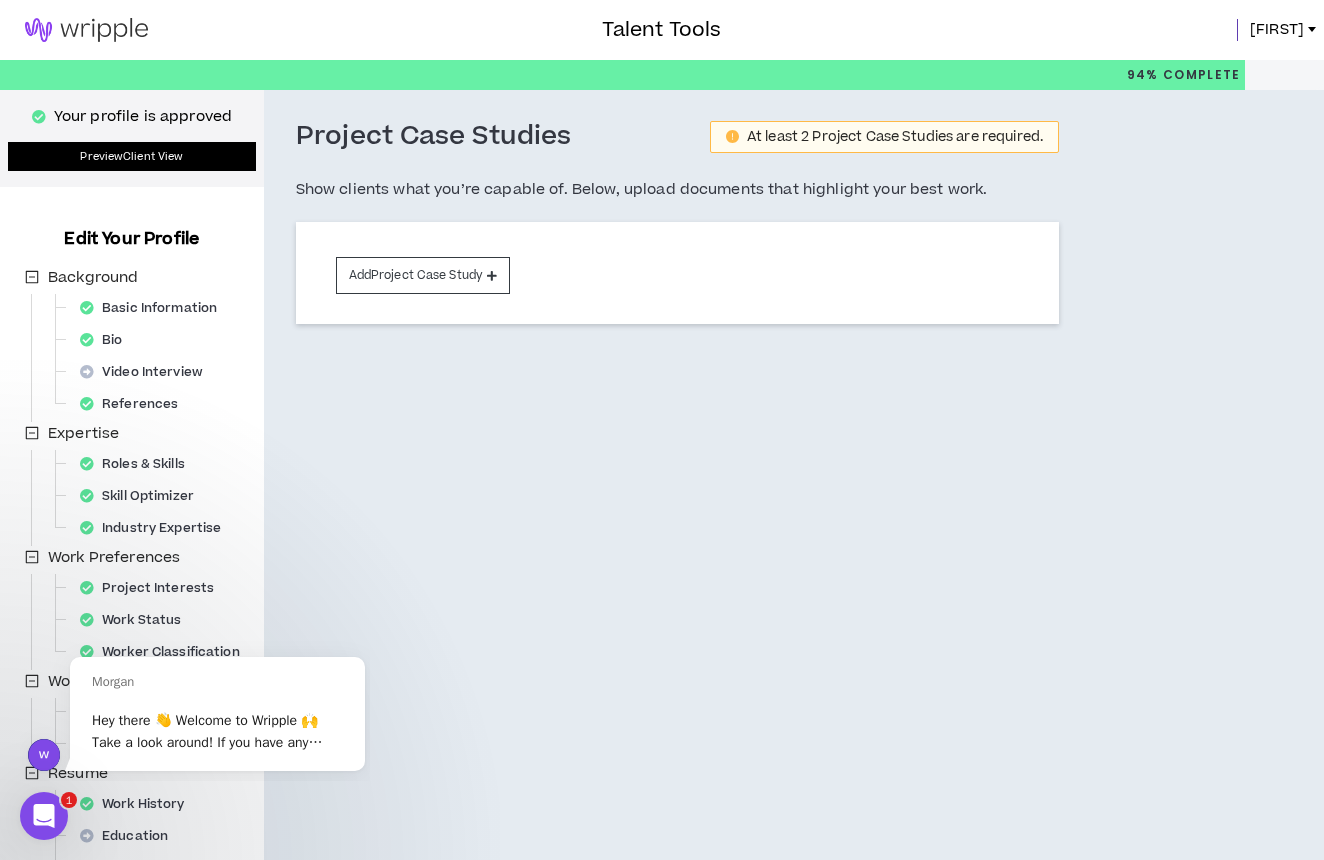 click on "Preview   Client View" at bounding box center [132, 156] 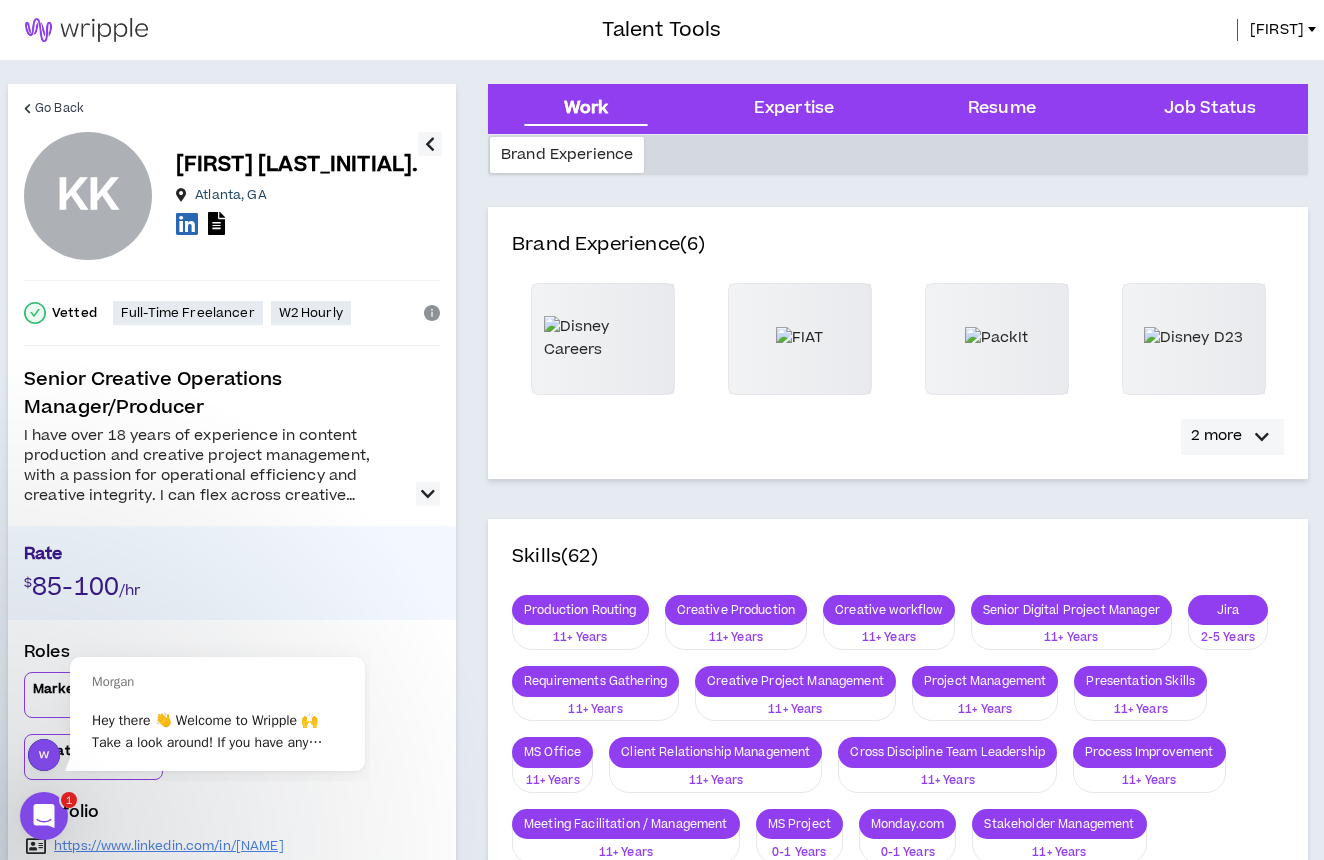 click at bounding box center (1262, 437) 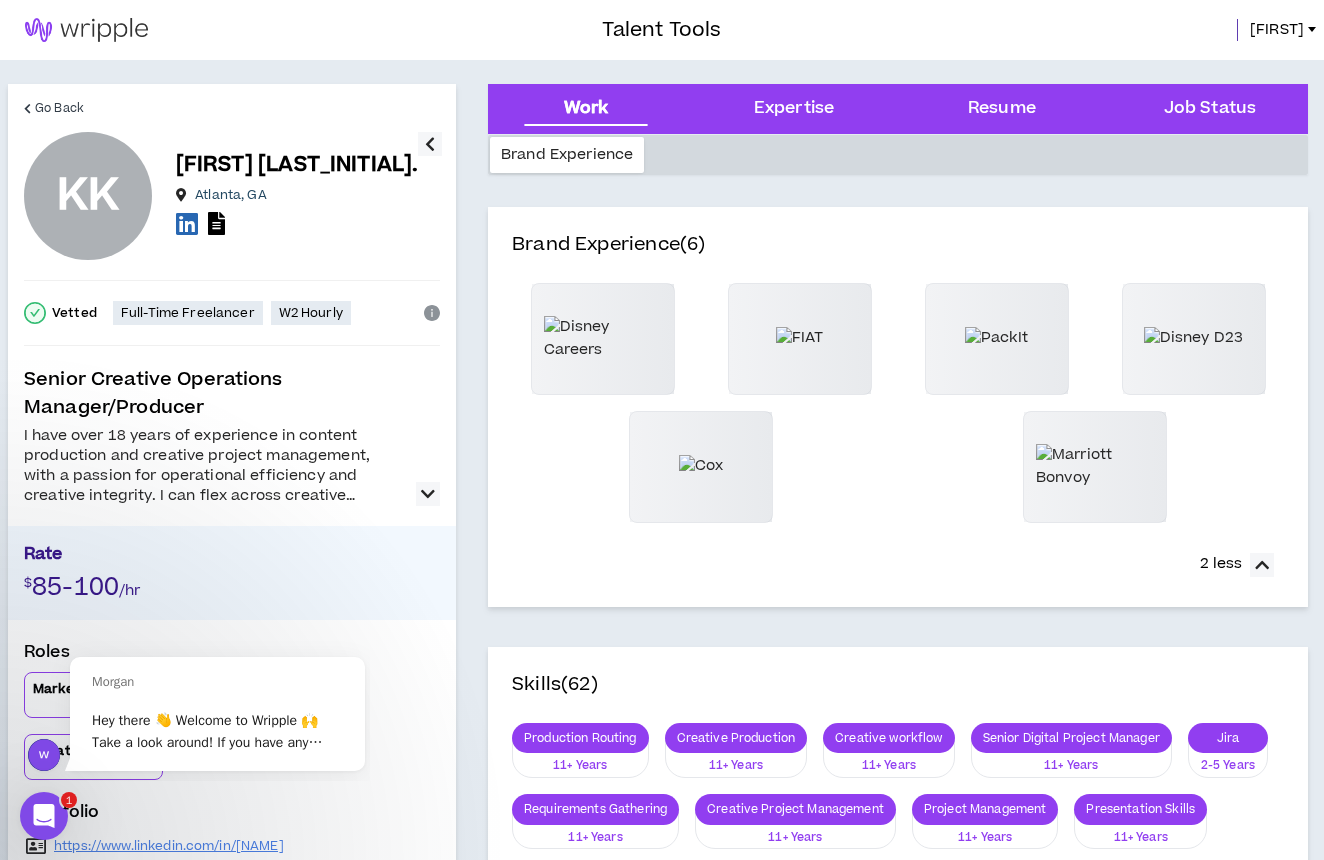 scroll, scrollTop: 0, scrollLeft: 0, axis: both 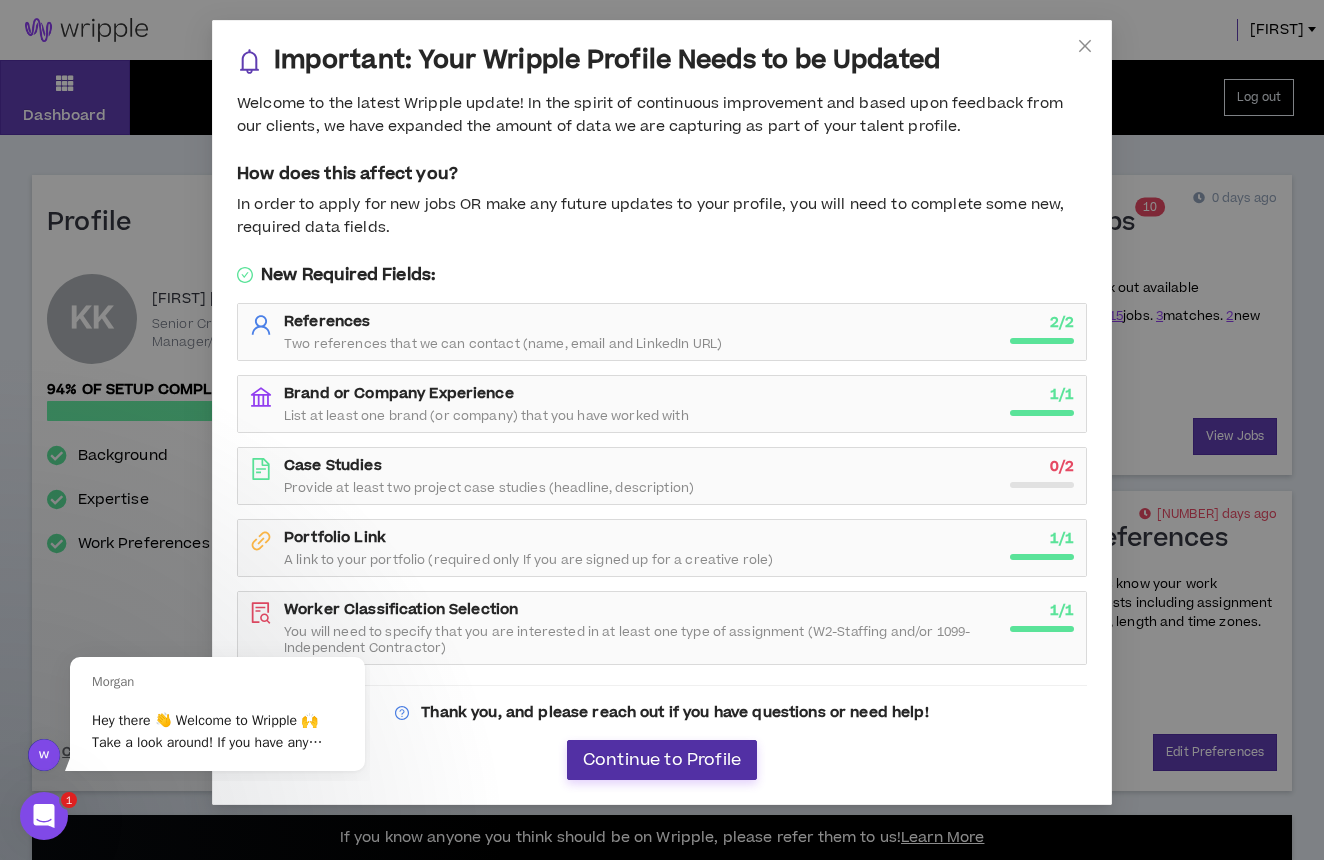 click on "Continue to Profile" at bounding box center [662, 760] 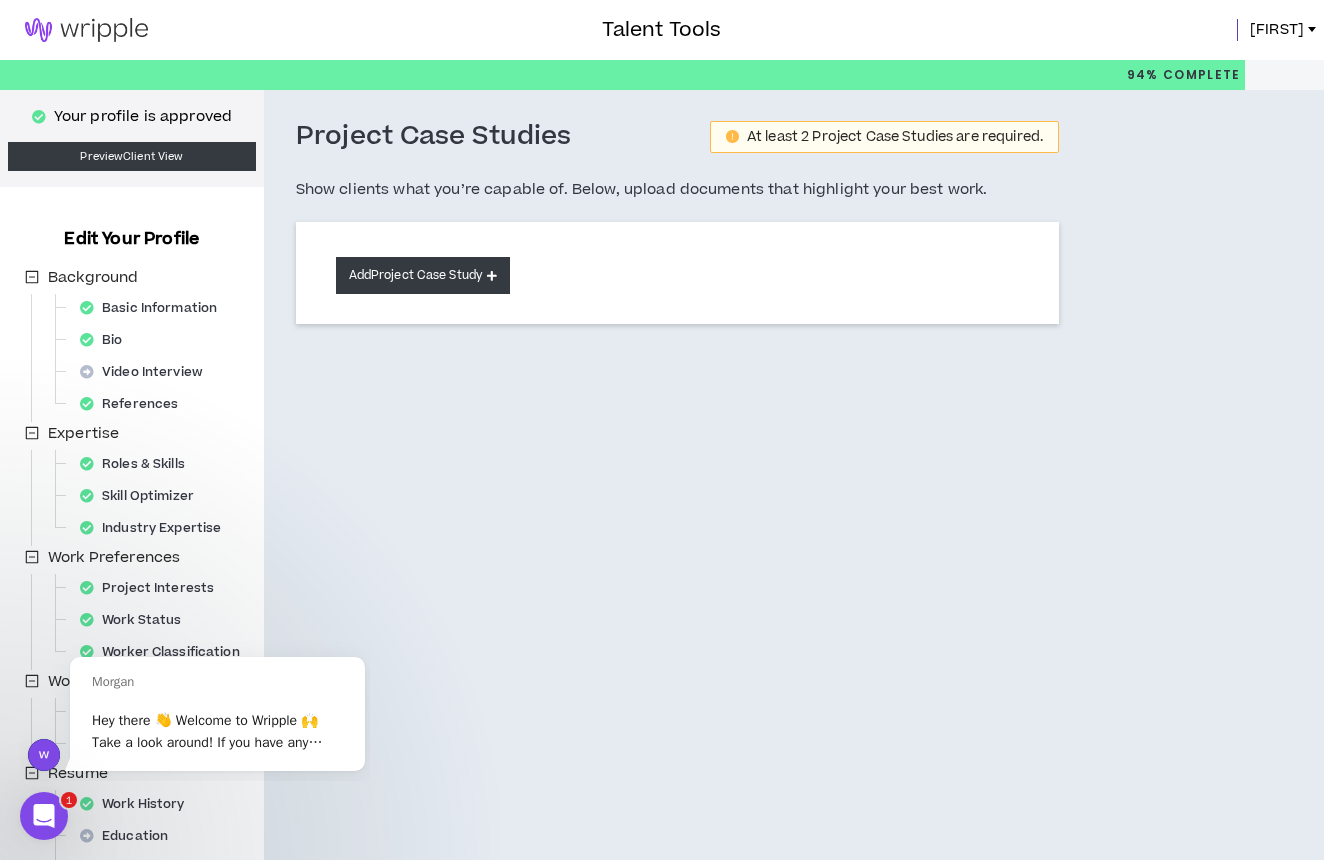 click on "Add  Project Case Study" at bounding box center [423, 275] 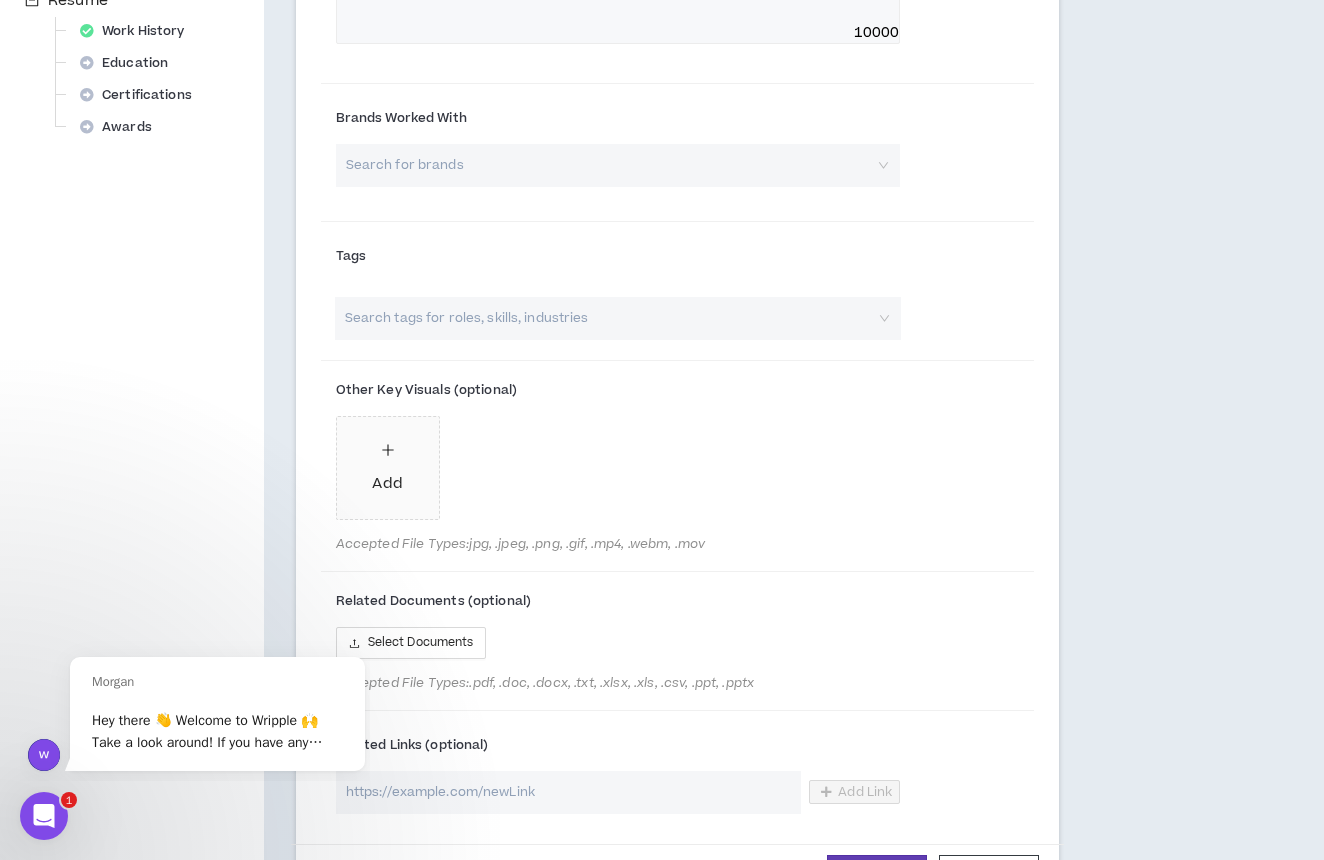 scroll, scrollTop: 782, scrollLeft: 0, axis: vertical 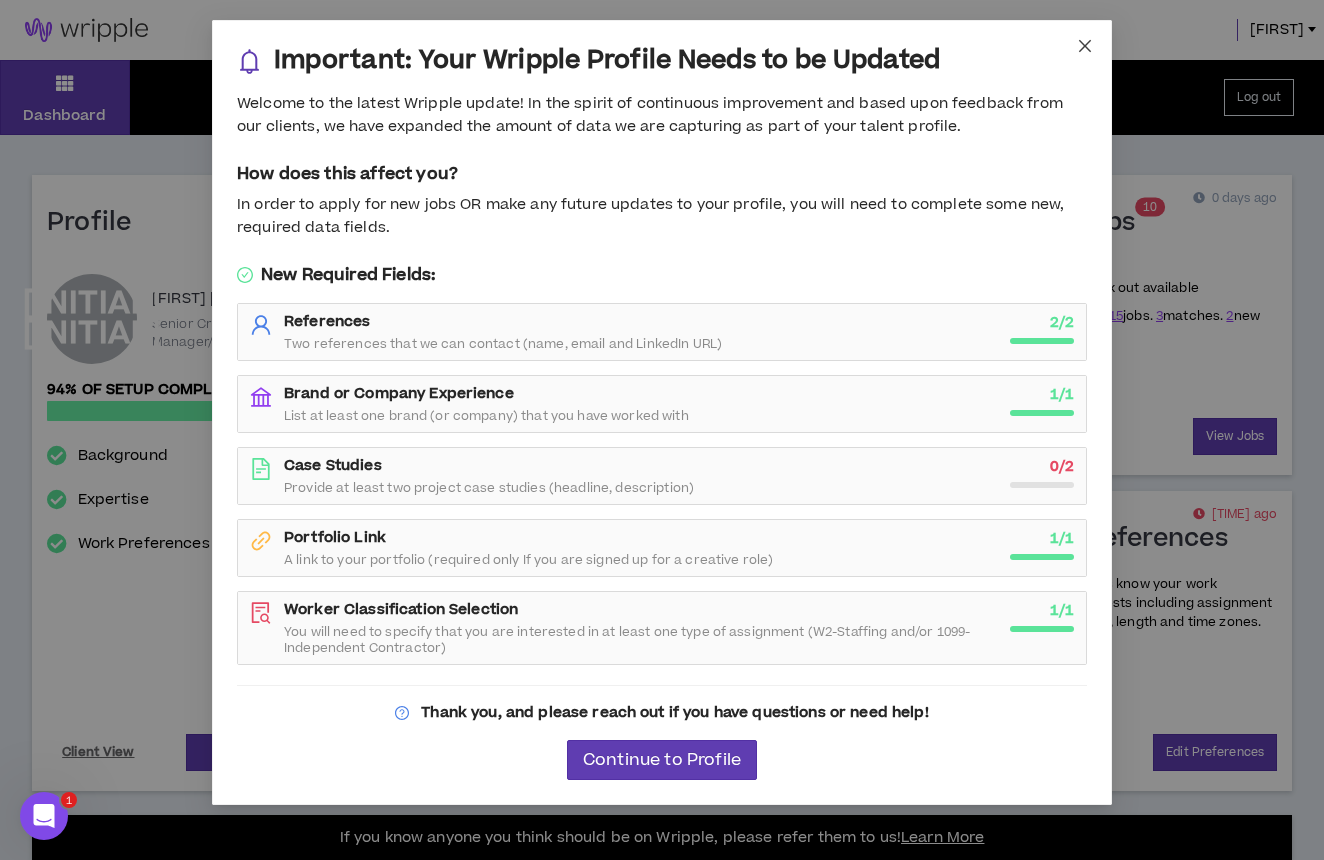click at bounding box center [1085, 46] 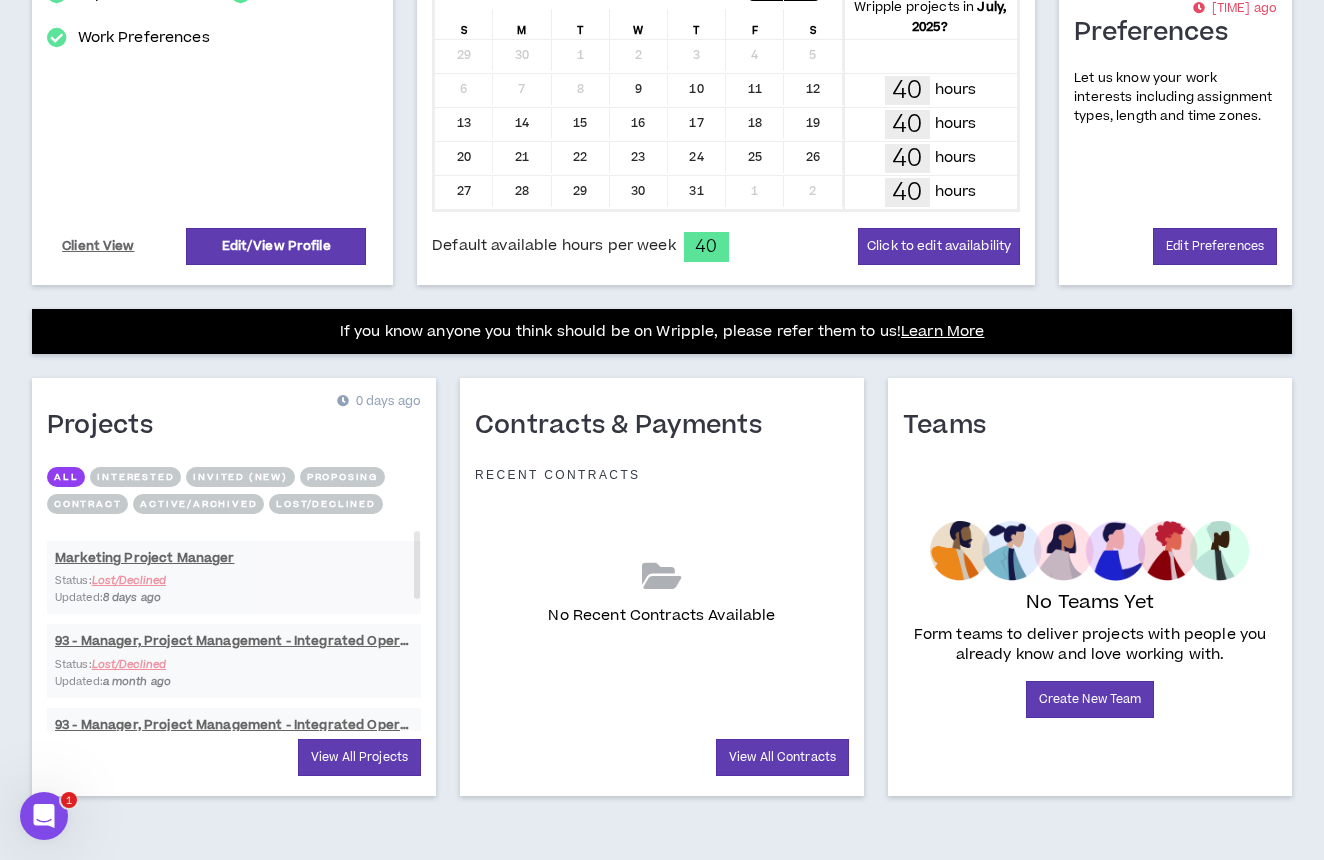 scroll, scrollTop: 506, scrollLeft: 0, axis: vertical 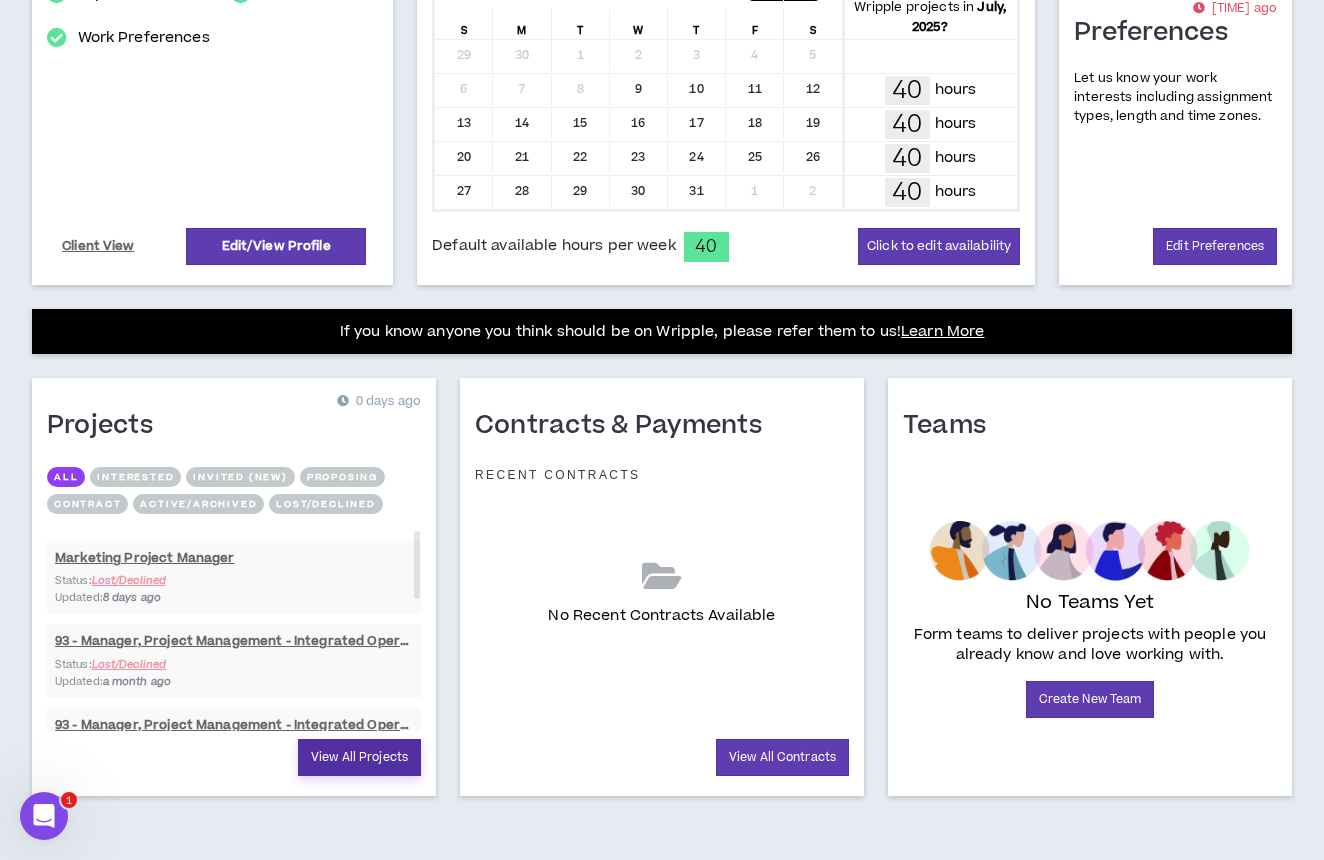 click on "View All Projects" at bounding box center [359, 757] 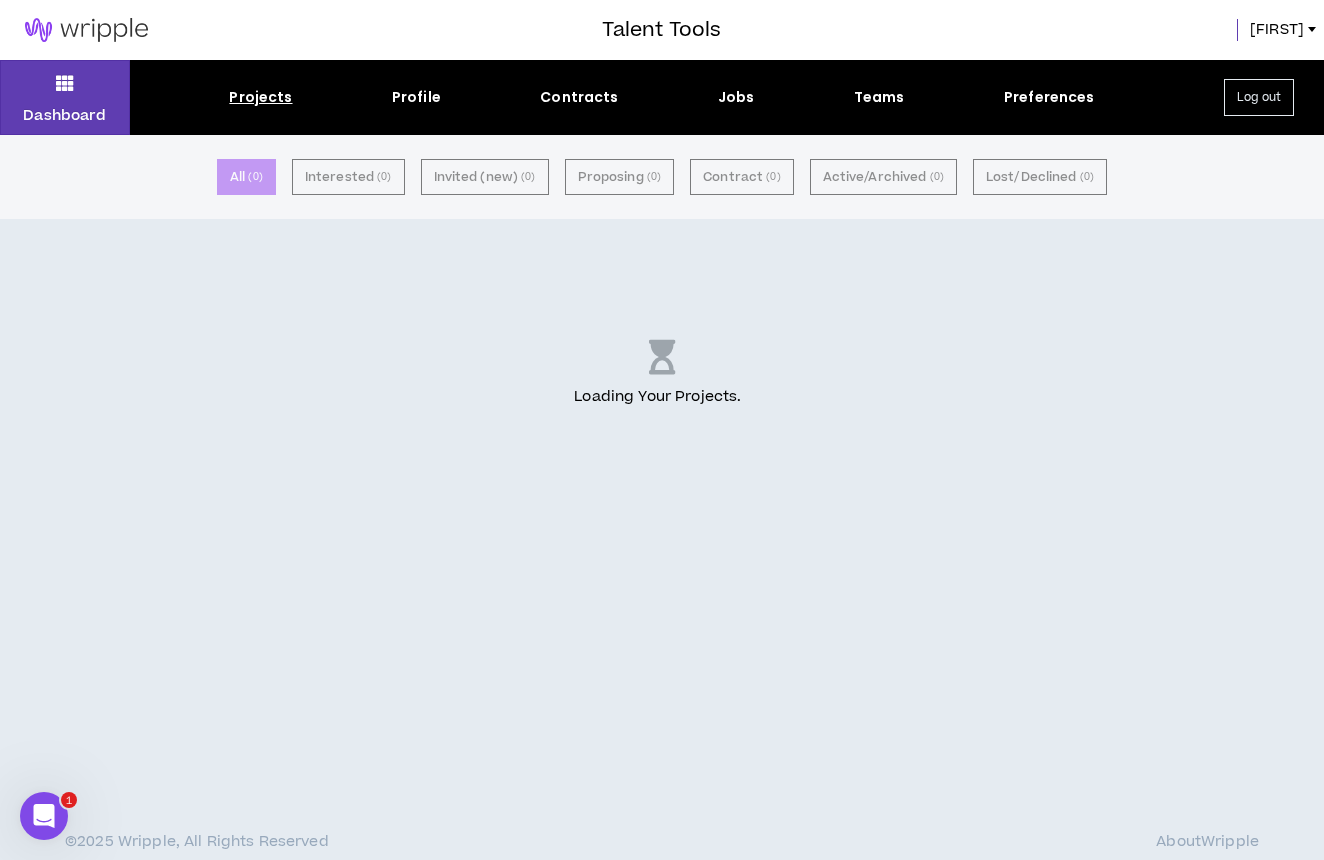 scroll, scrollTop: 0, scrollLeft: 0, axis: both 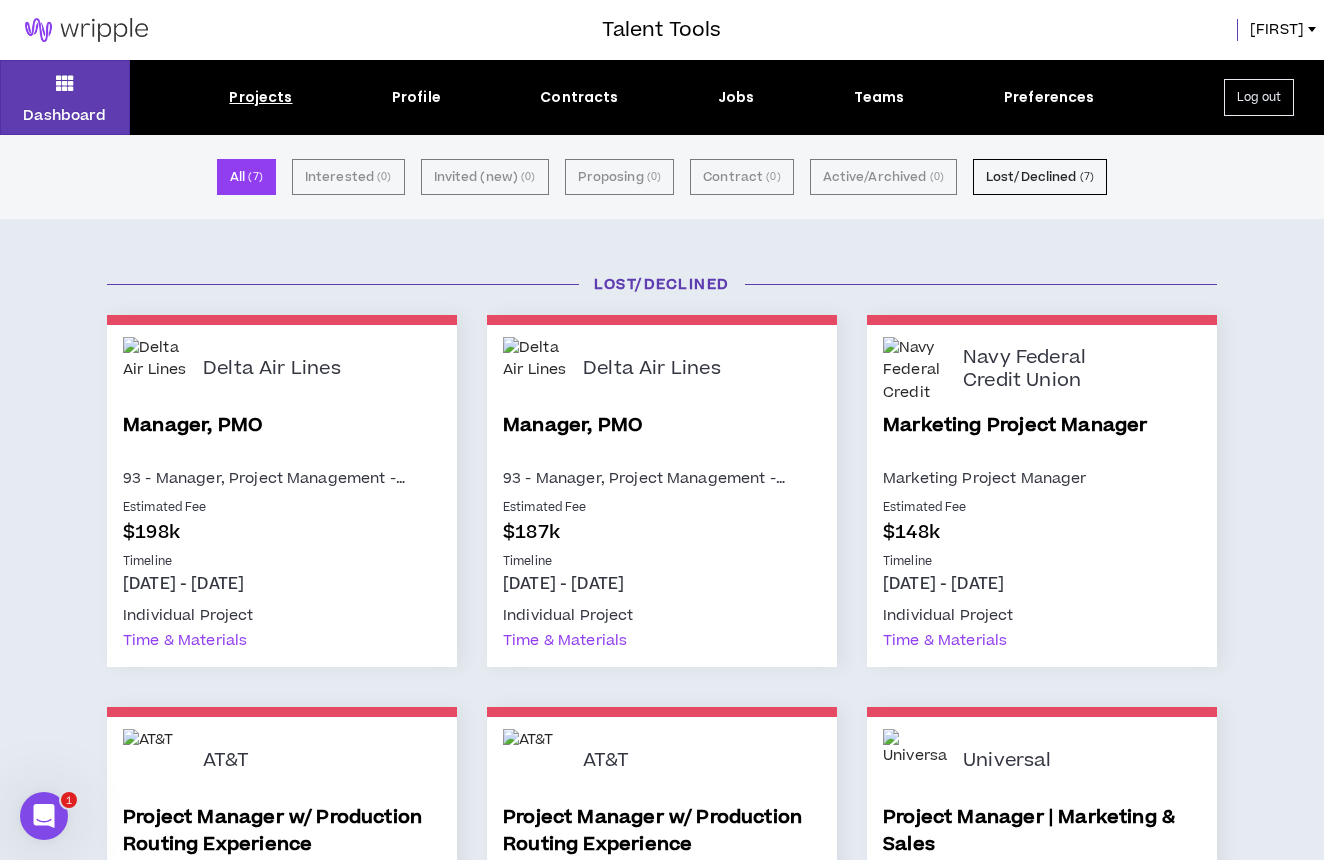 click on "Projects" at bounding box center [260, 97] 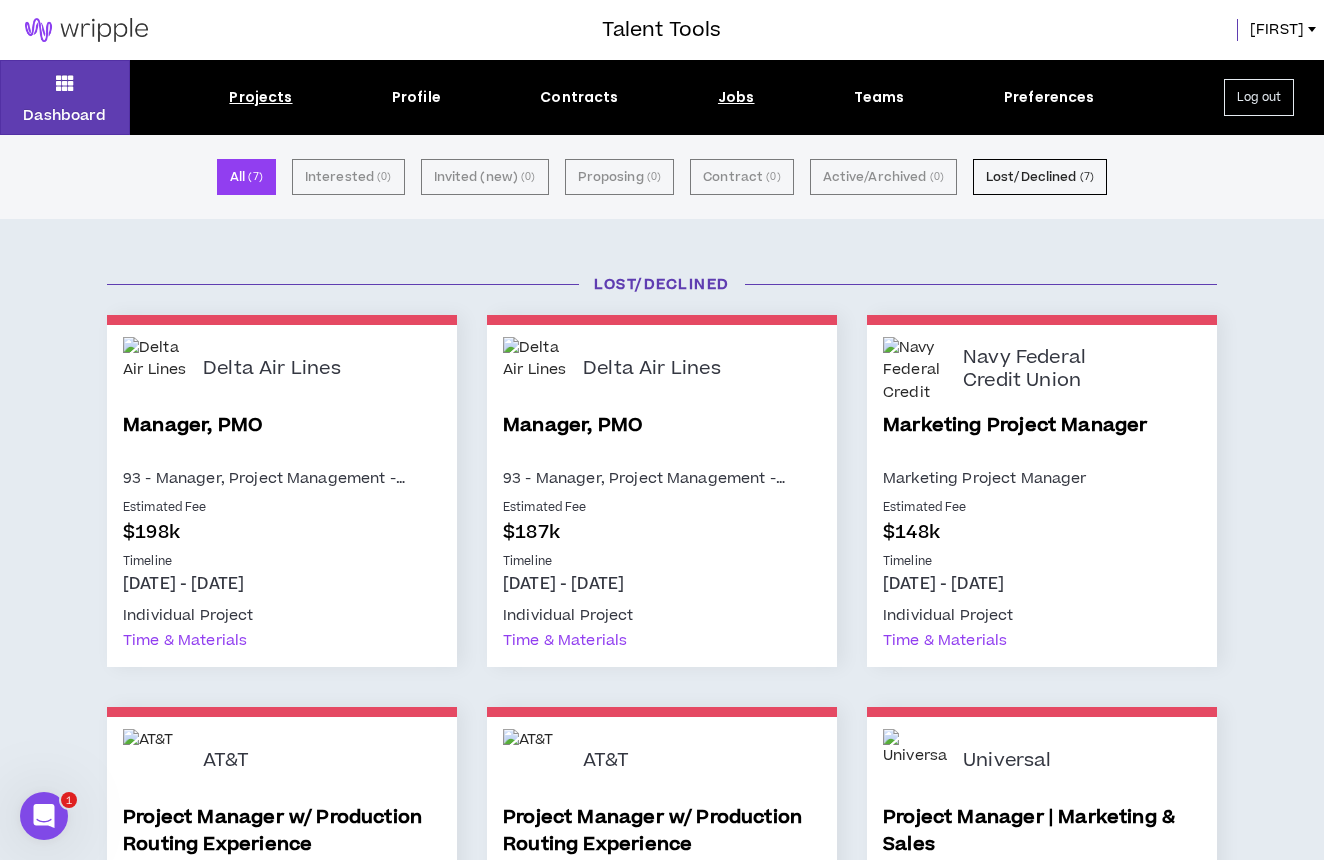 click on "Jobs" at bounding box center [736, 97] 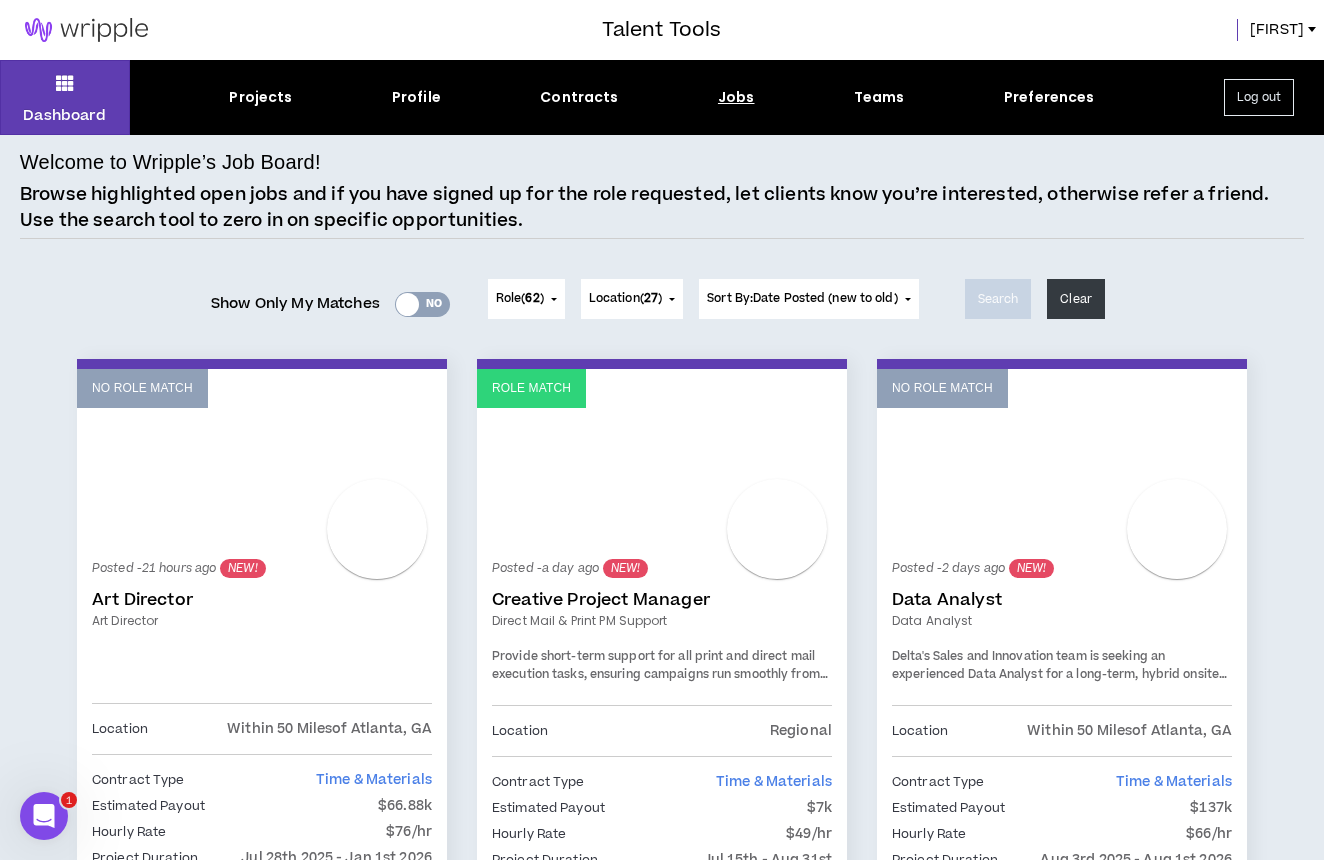 click on "Yes No" at bounding box center [422, 304] 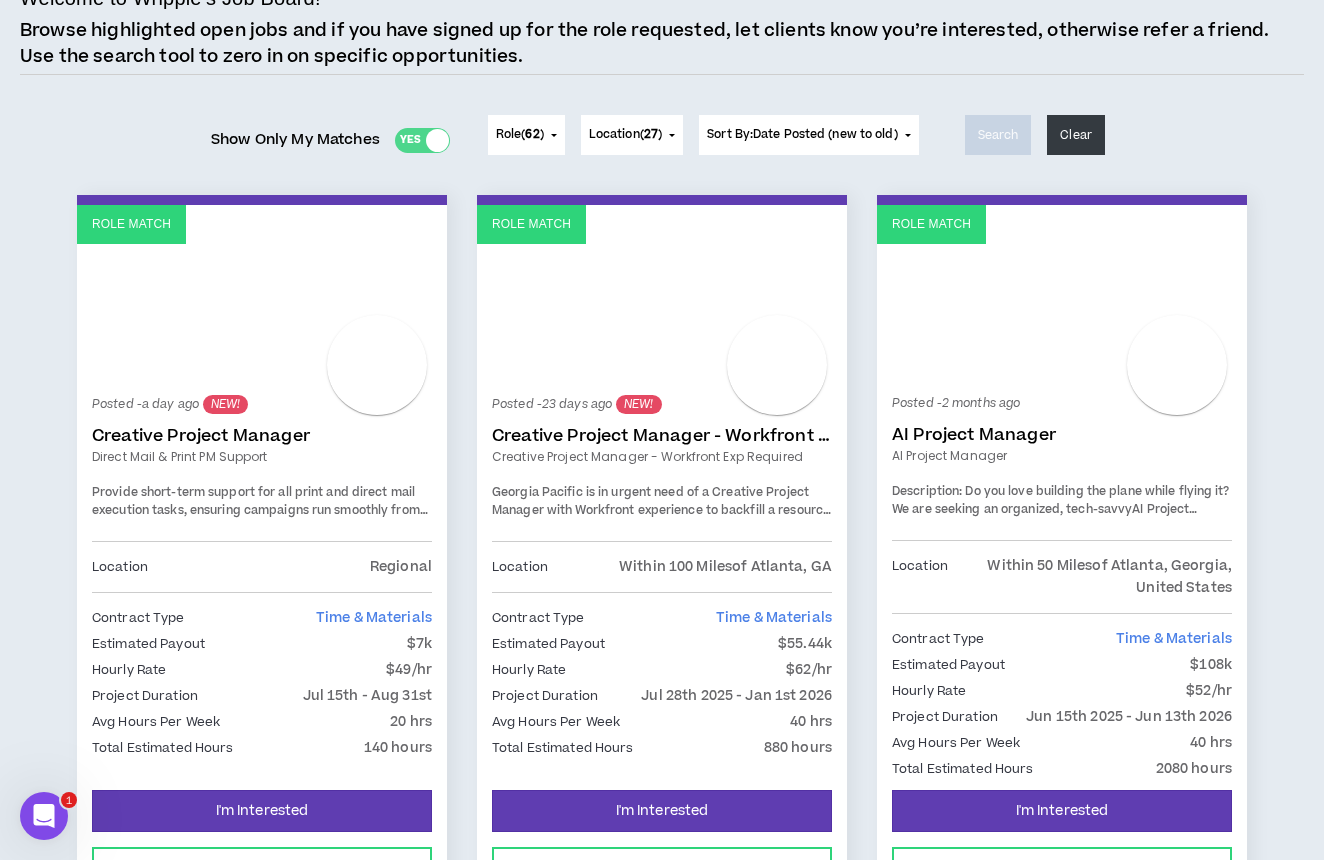 scroll, scrollTop: 165, scrollLeft: 0, axis: vertical 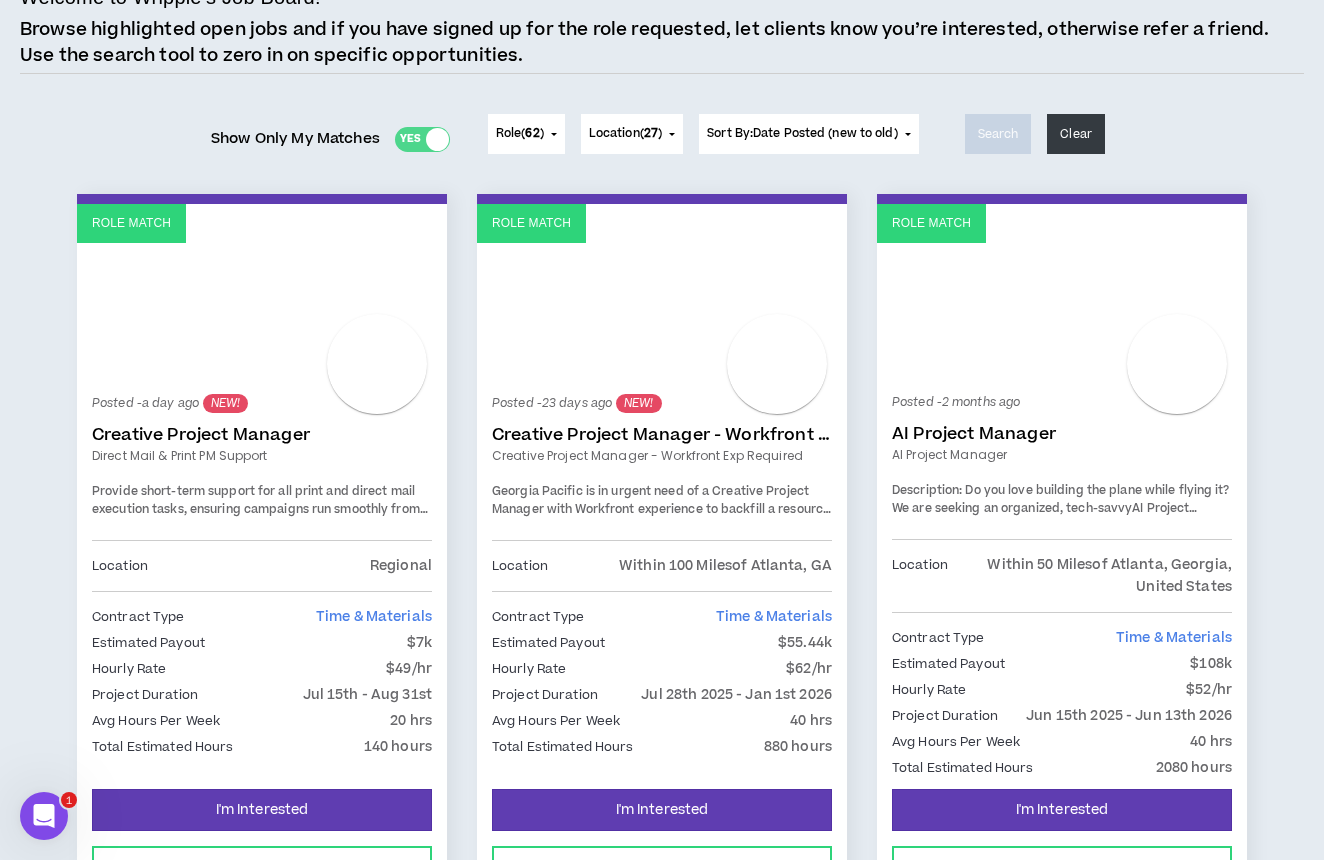 click on "Posted -  [TIME] ago NEW! Creative Project Manager - Workfront Experience Required Creative Project Manager - Workfront Exp Required Georgia Pacific is in urgent need of a Creative Project Manager with Workfront experience to backfill a resource moving to another department internally.  Experience and success working within other large enterprise brands is highly desirable.  Project will begin asap, requires 40-hrs per week, and be a six-month contract to start ([DATE]).  It could potentially convert to fulltime as well.  This position also requires 2-3 days of onsite work at Georgia Pacific headquarters in downtown [CITY], [STATE]." at bounding box center (262, 469) 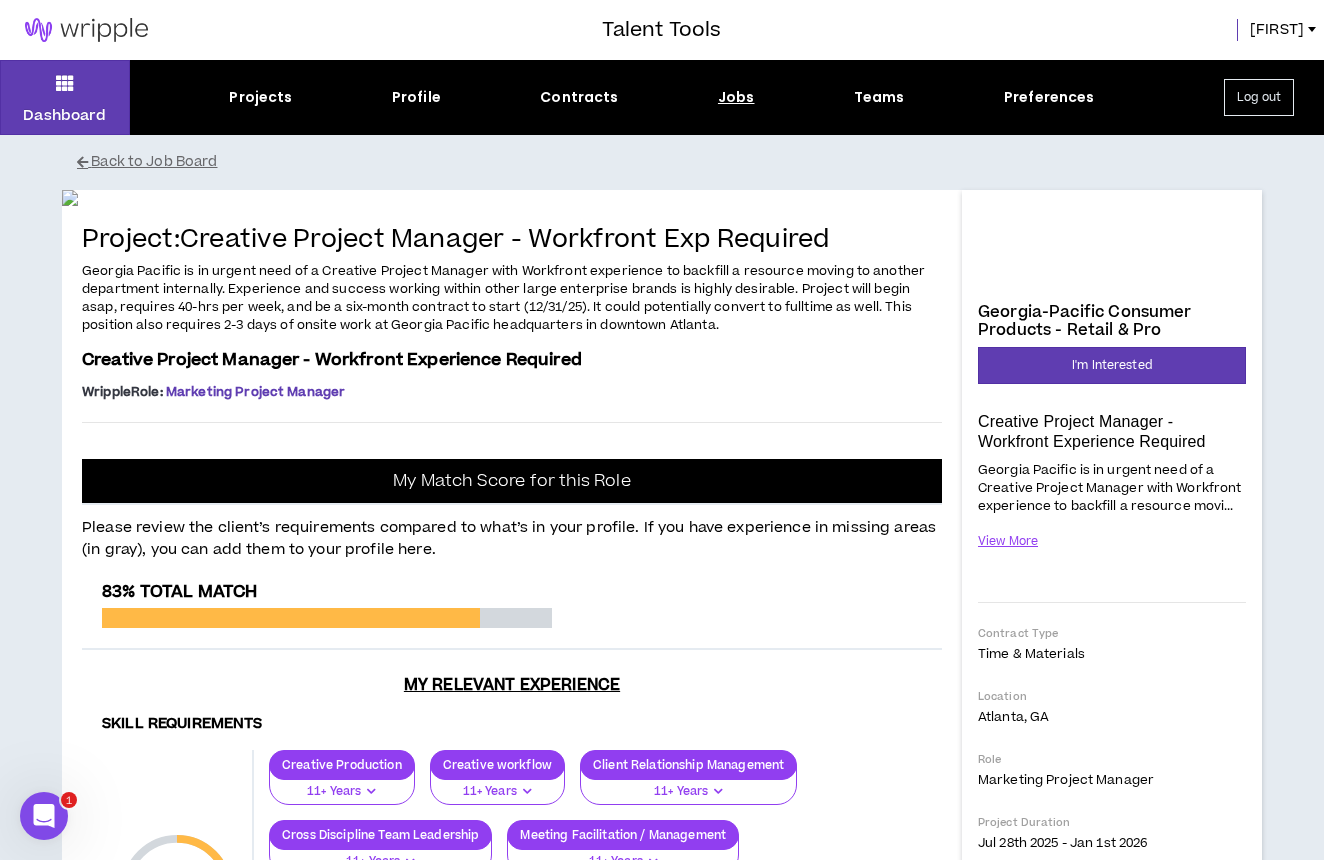 scroll, scrollTop: 0, scrollLeft: 0, axis: both 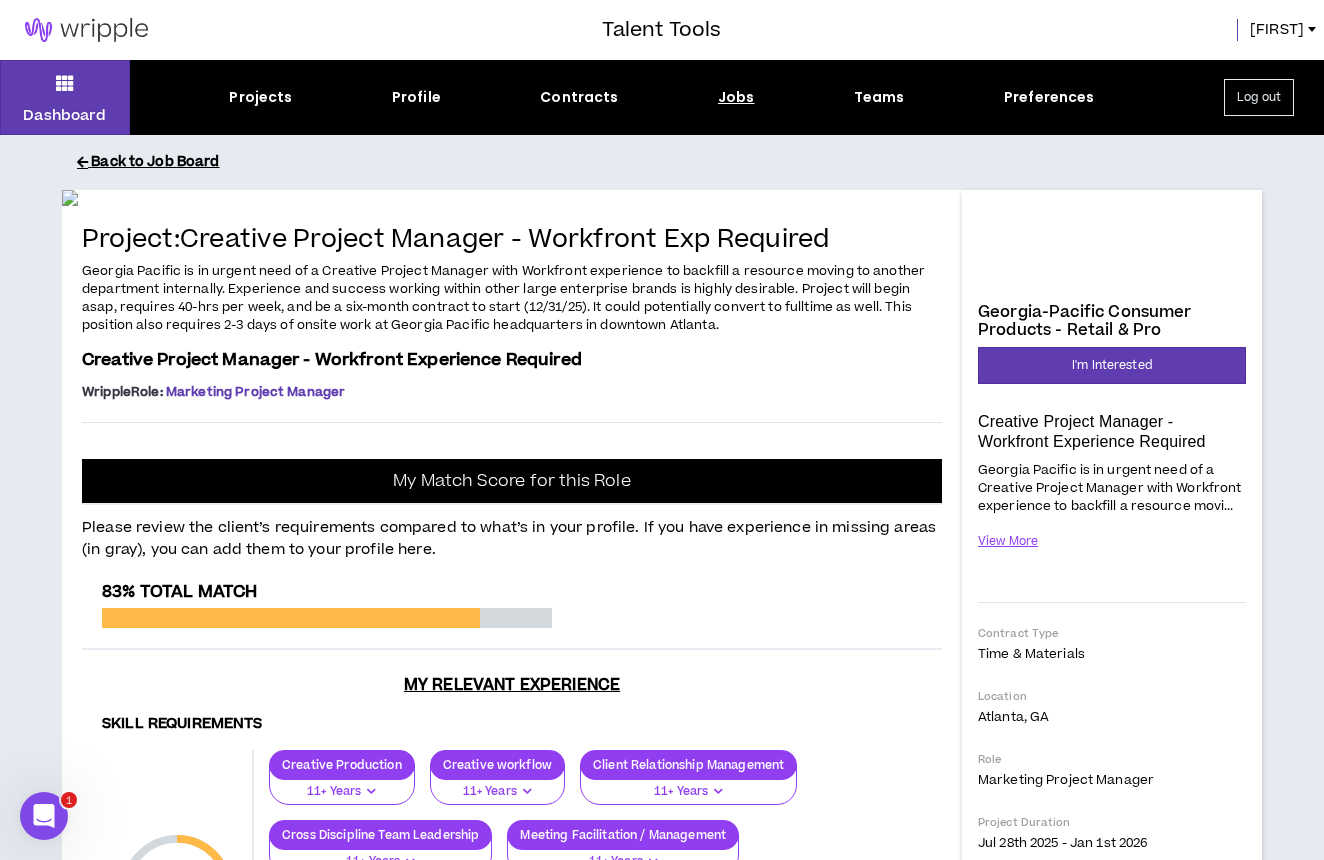 click on "Back to Job Board" at bounding box center [677, 162] 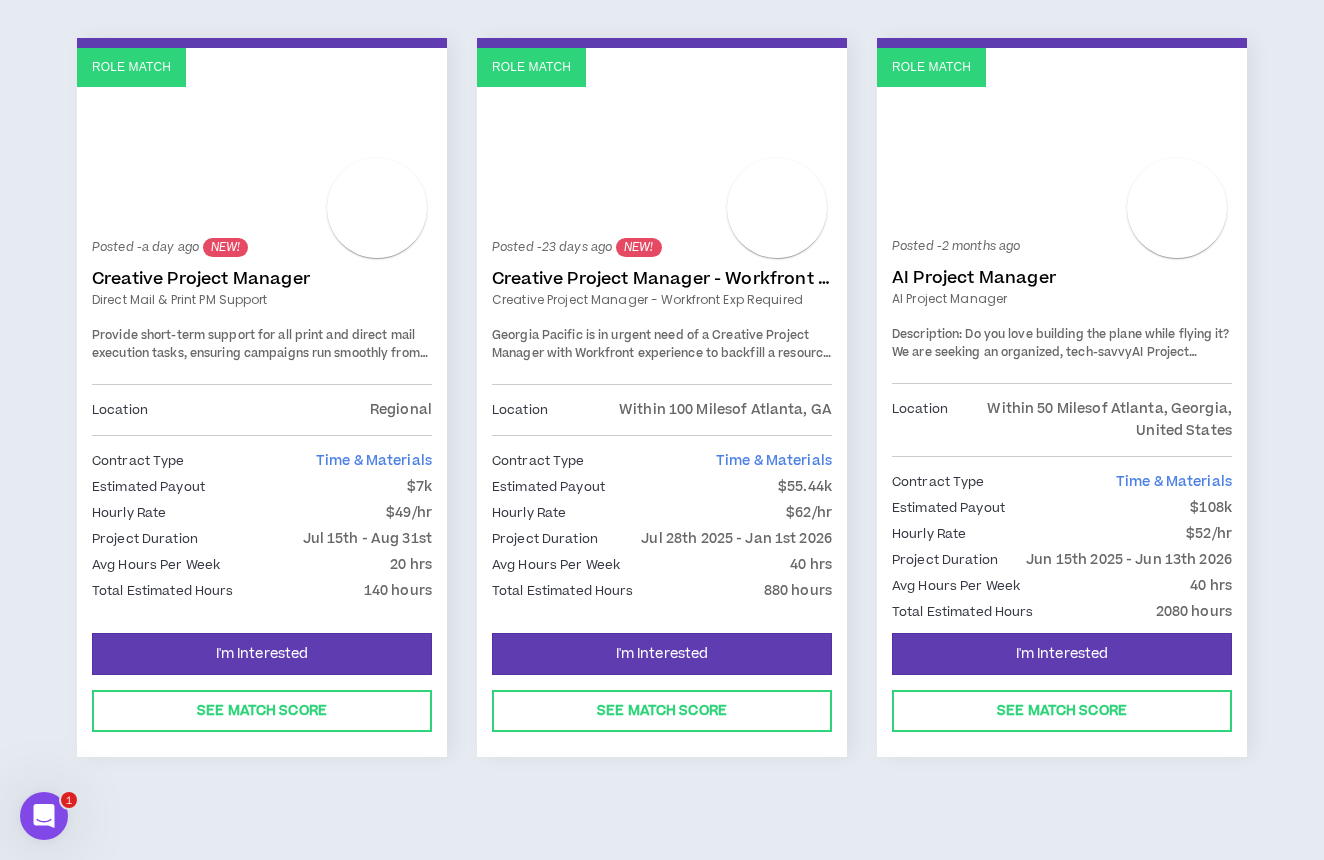 scroll, scrollTop: 320, scrollLeft: 0, axis: vertical 